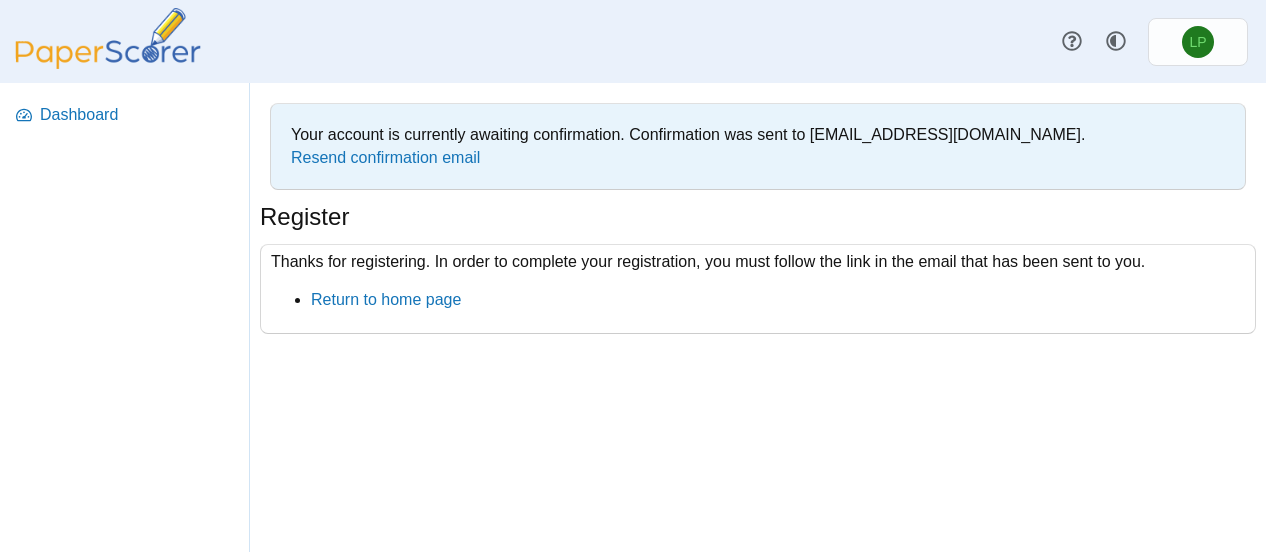 scroll, scrollTop: 0, scrollLeft: 0, axis: both 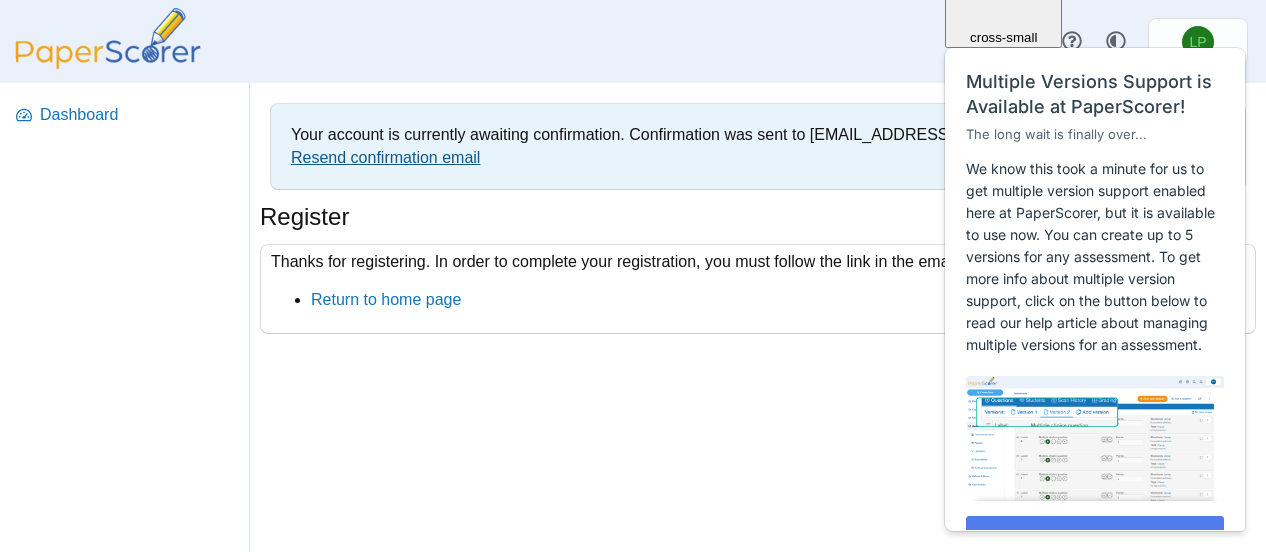 click on "Resend confirmation email" at bounding box center (385, 157) 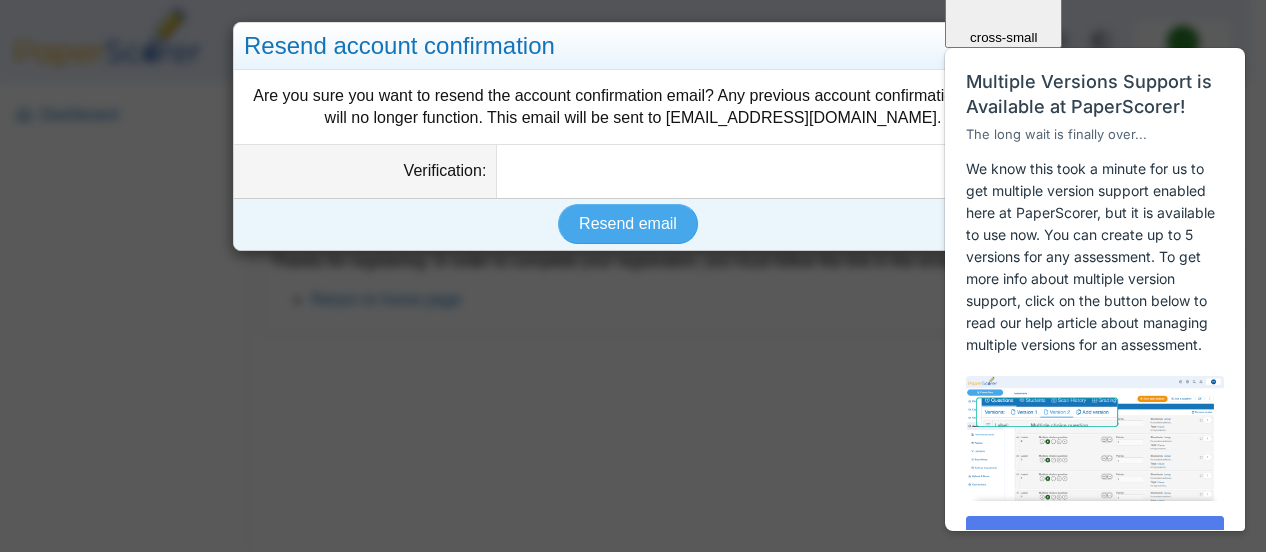 click on "Close cross-small" at bounding box center [1003, -22] 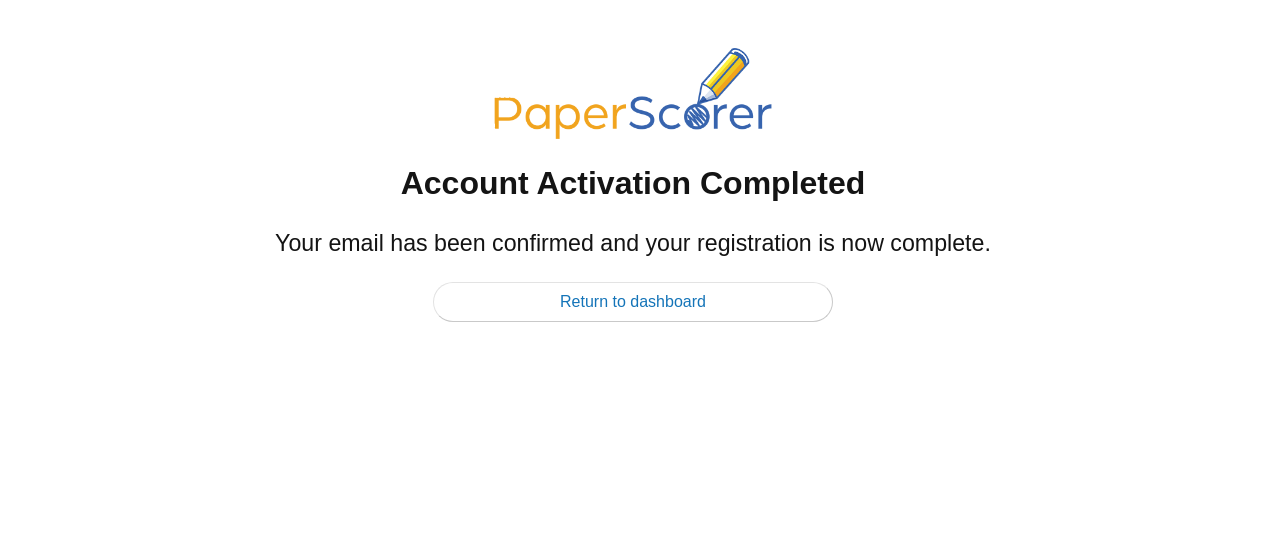 scroll, scrollTop: 0, scrollLeft: 0, axis: both 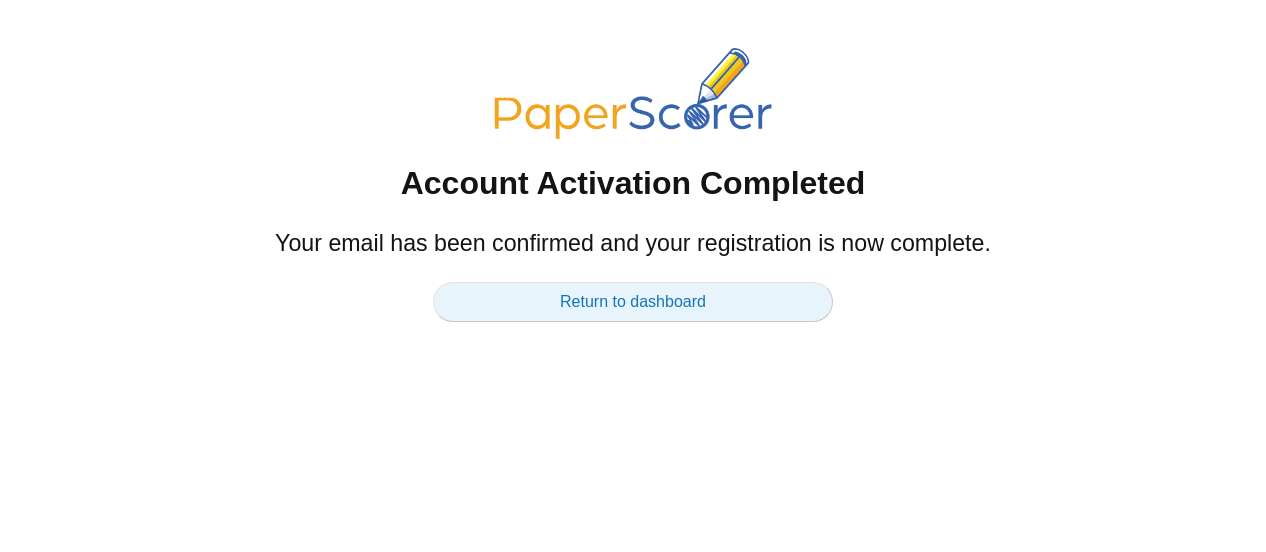 drag, startPoint x: 700, startPoint y: 317, endPoint x: 592, endPoint y: 299, distance: 109.48972 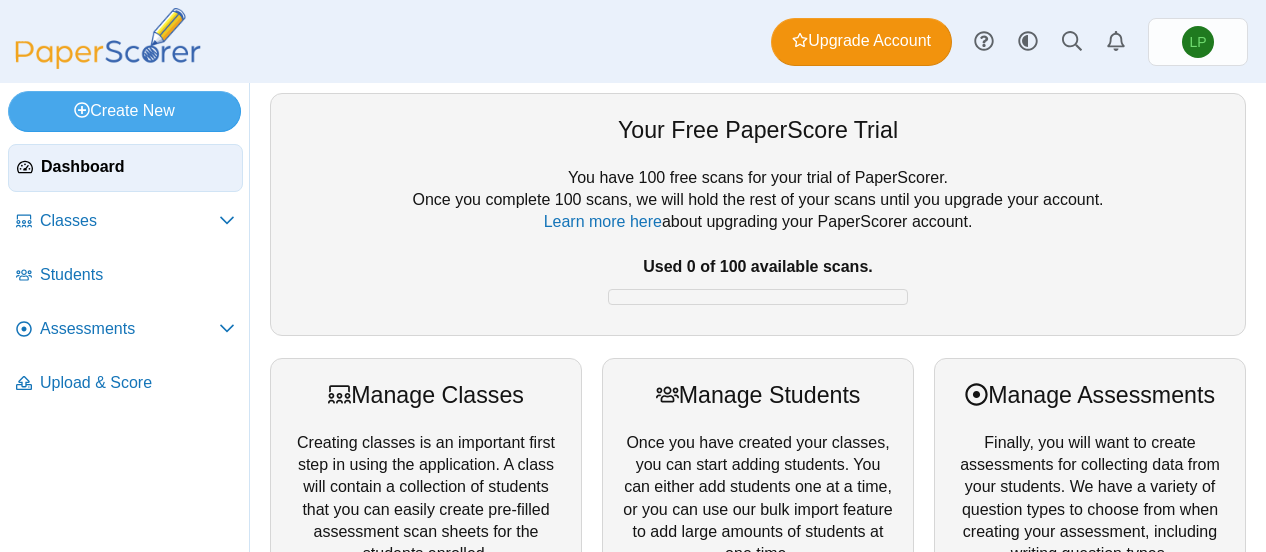 scroll, scrollTop: 0, scrollLeft: 0, axis: both 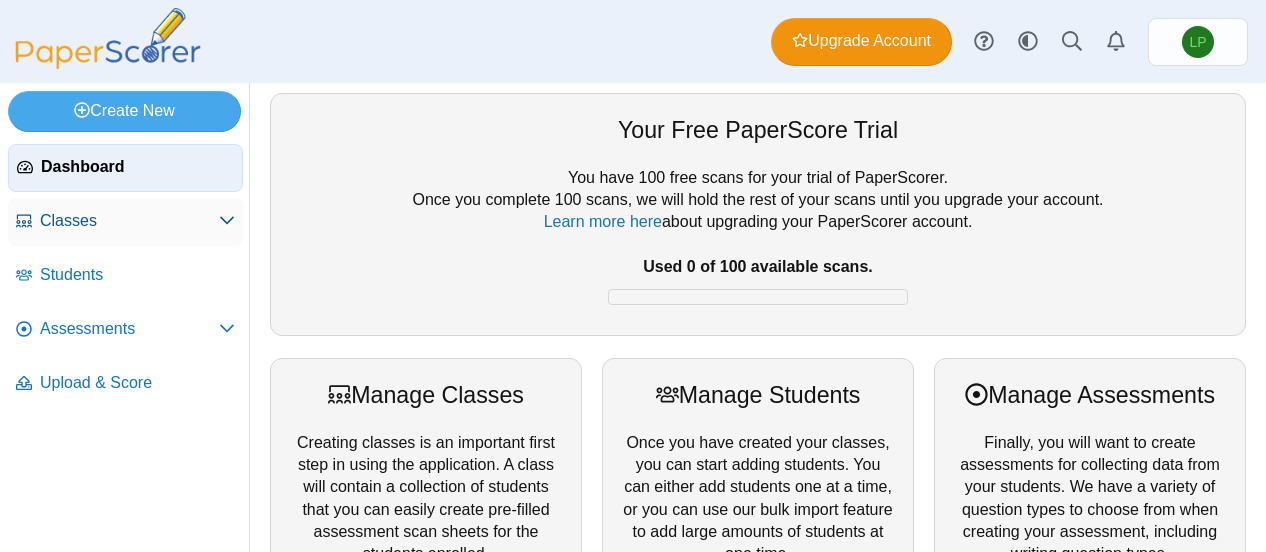 click on "Classes" at bounding box center (129, 221) 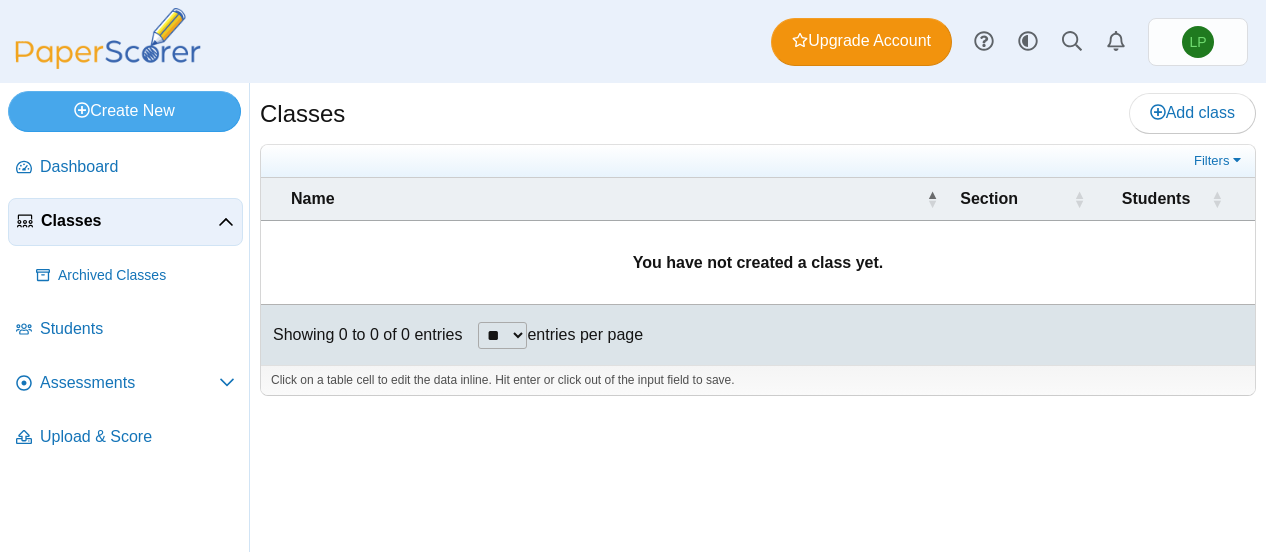 scroll, scrollTop: 0, scrollLeft: 0, axis: both 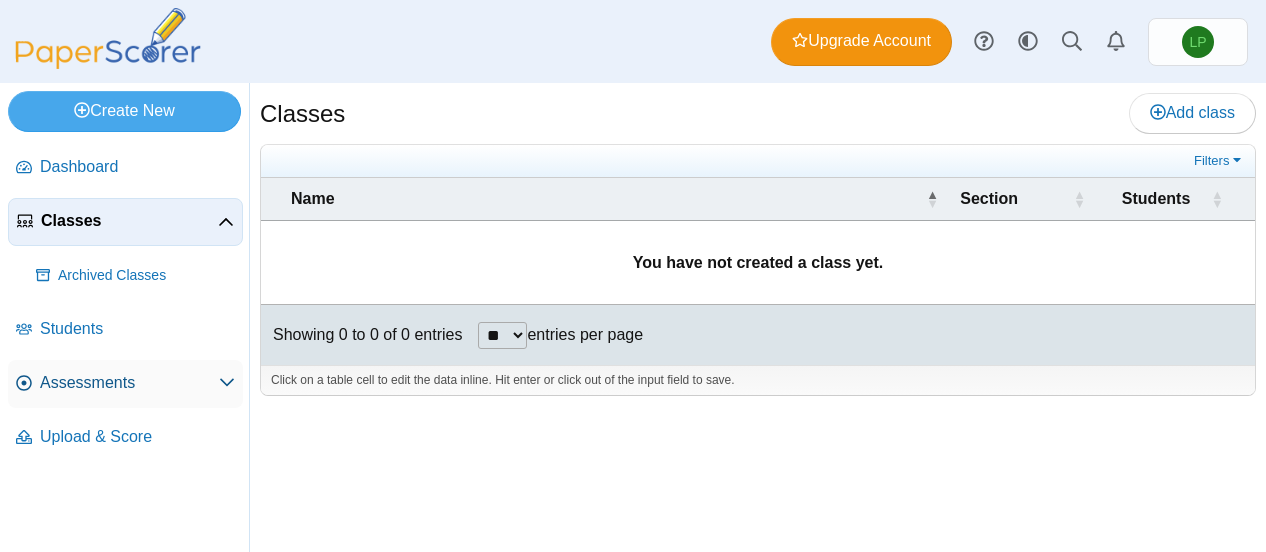 click on "Assessments" at bounding box center (125, 384) 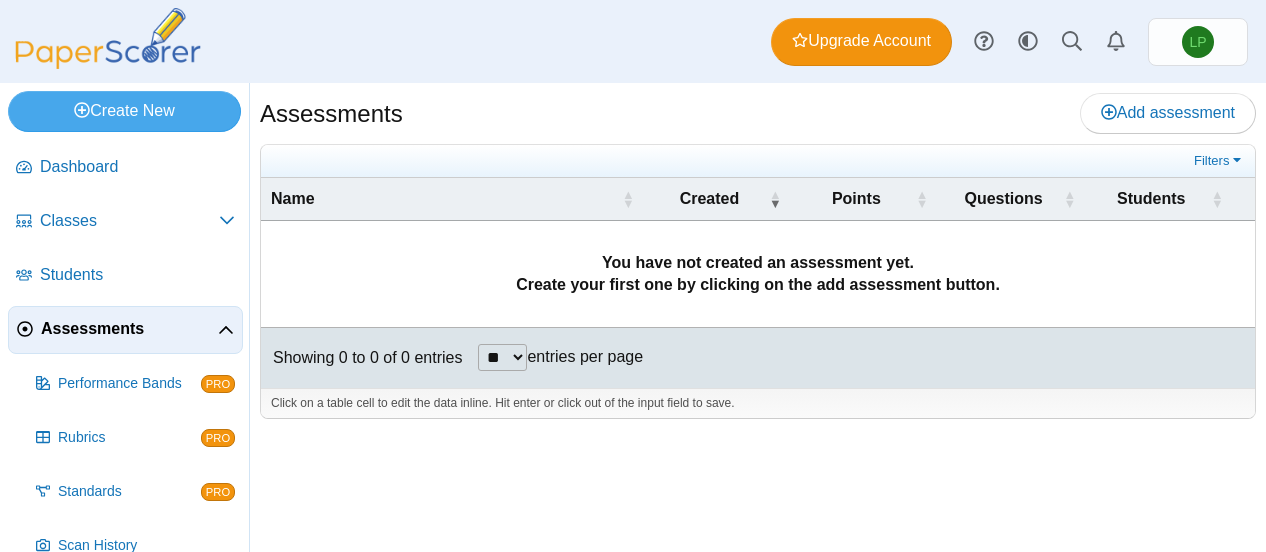 scroll, scrollTop: 0, scrollLeft: 0, axis: both 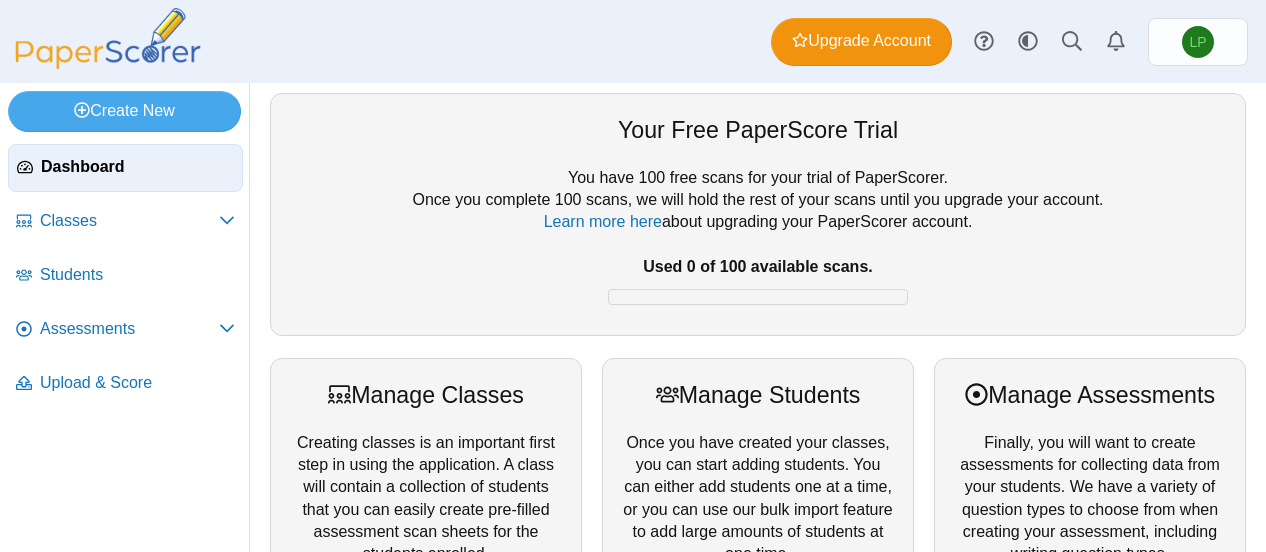 click on "Dashboard" at bounding box center (137, 167) 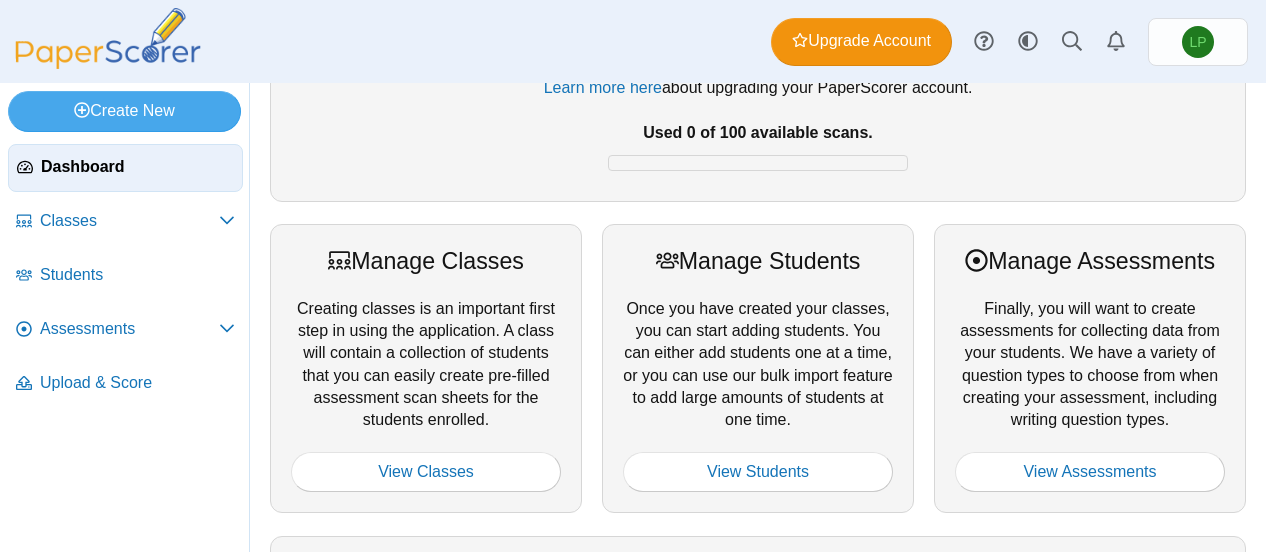 scroll, scrollTop: 0, scrollLeft: 0, axis: both 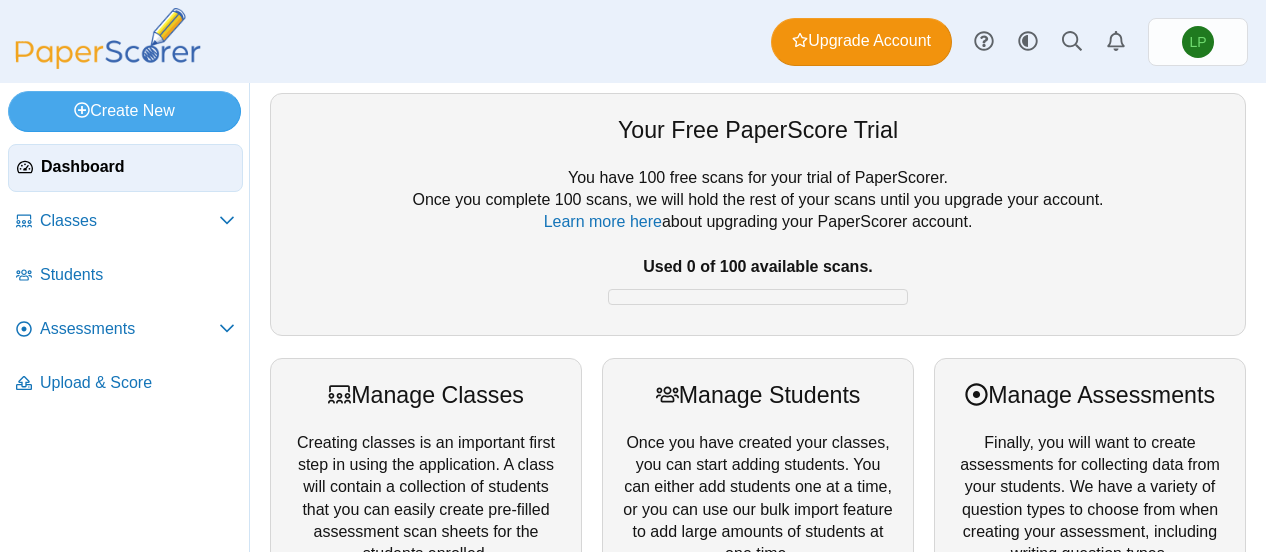 drag, startPoint x: 1052, startPoint y: 1, endPoint x: 462, endPoint y: 58, distance: 592.747 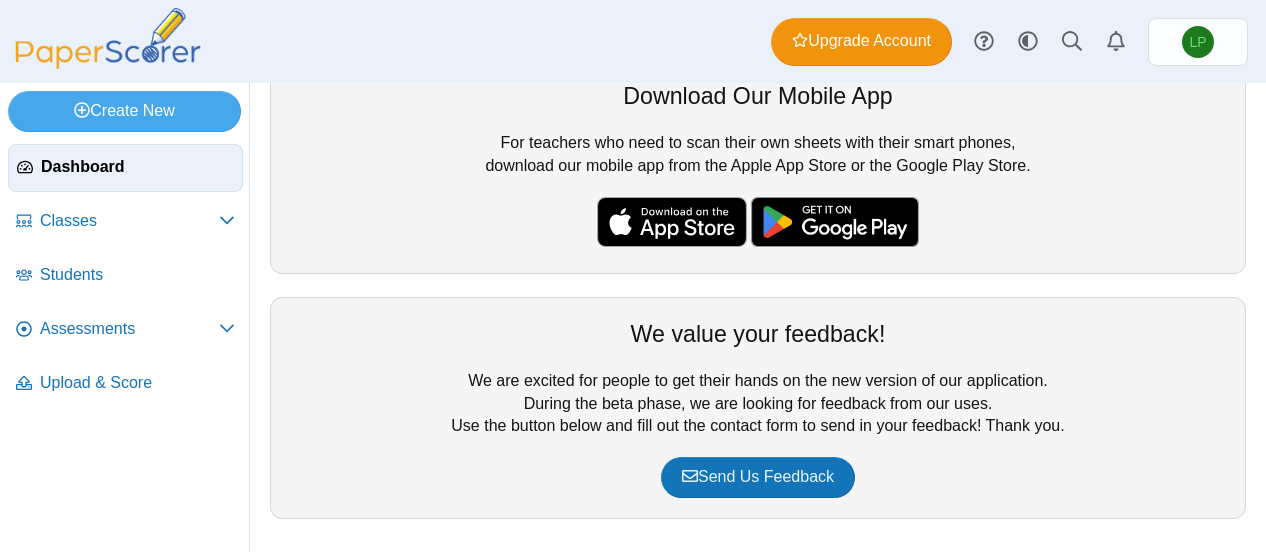 scroll, scrollTop: 0, scrollLeft: 0, axis: both 